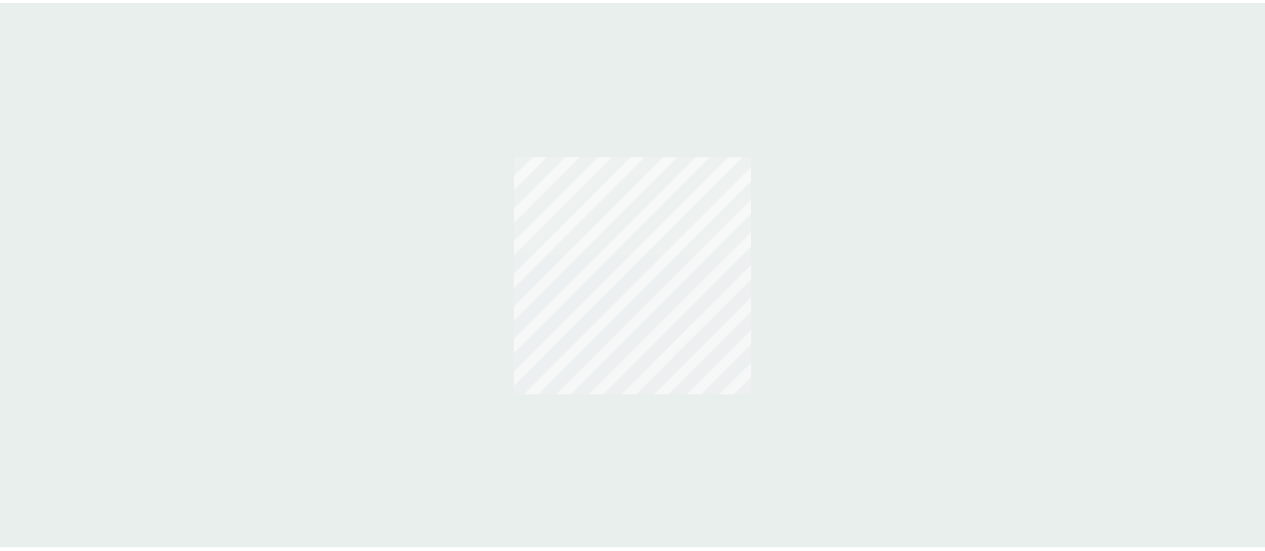 scroll, scrollTop: 0, scrollLeft: 0, axis: both 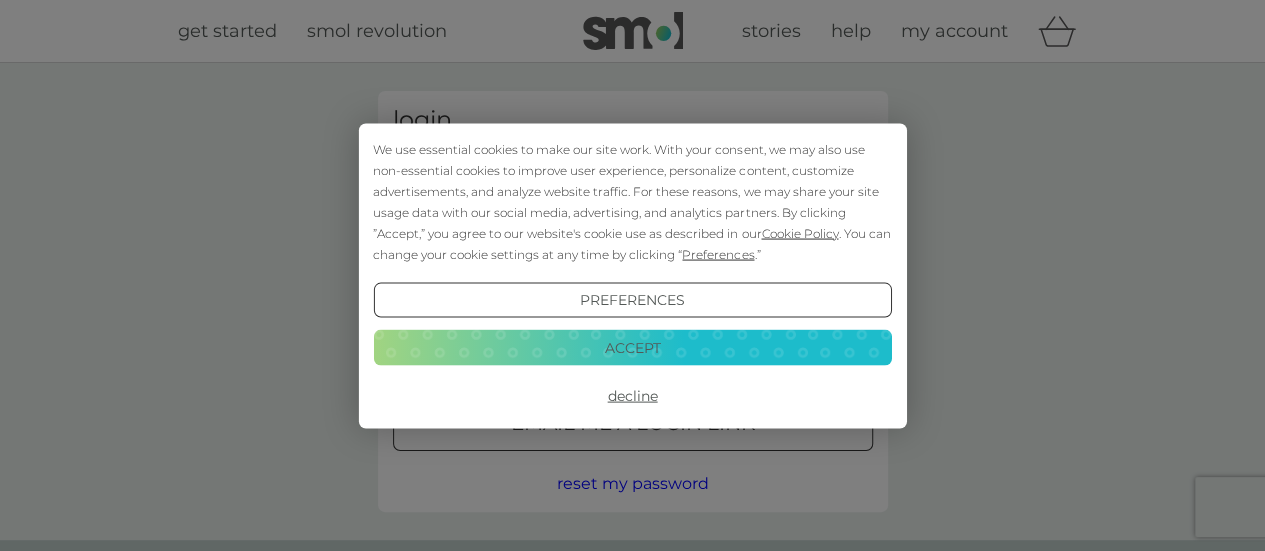 type on "[EMAIL]" 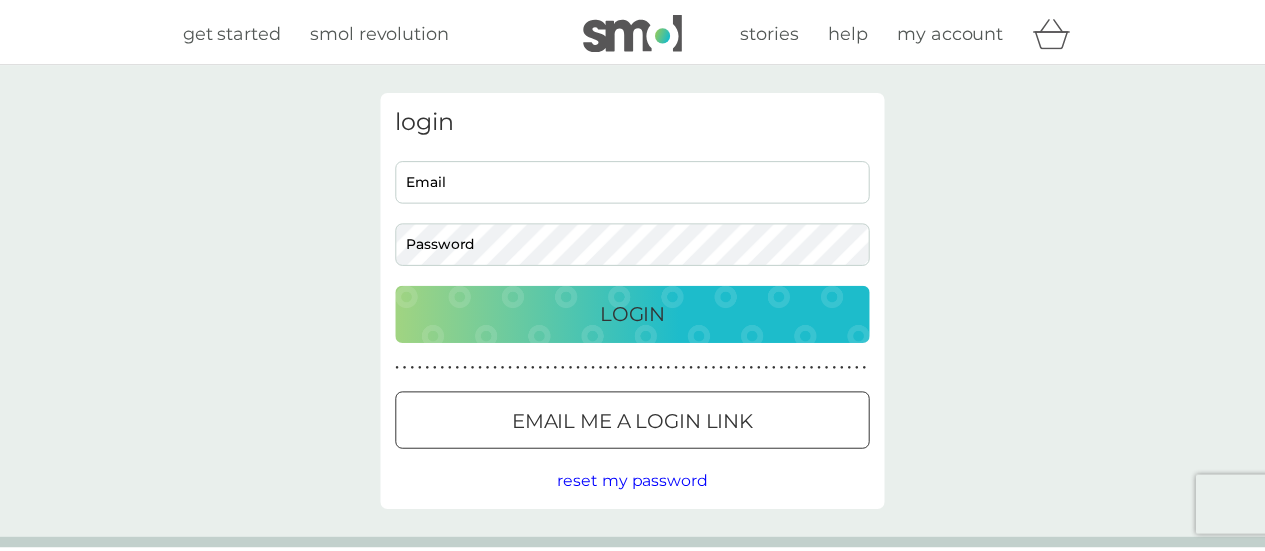 scroll, scrollTop: 0, scrollLeft: 0, axis: both 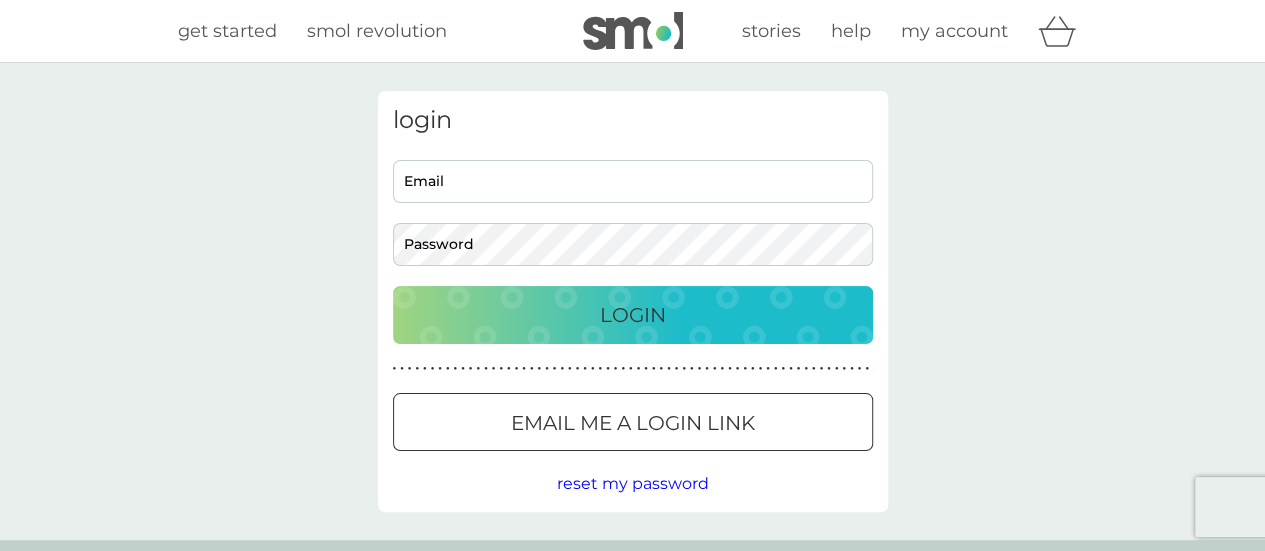 type on "[EMAIL]" 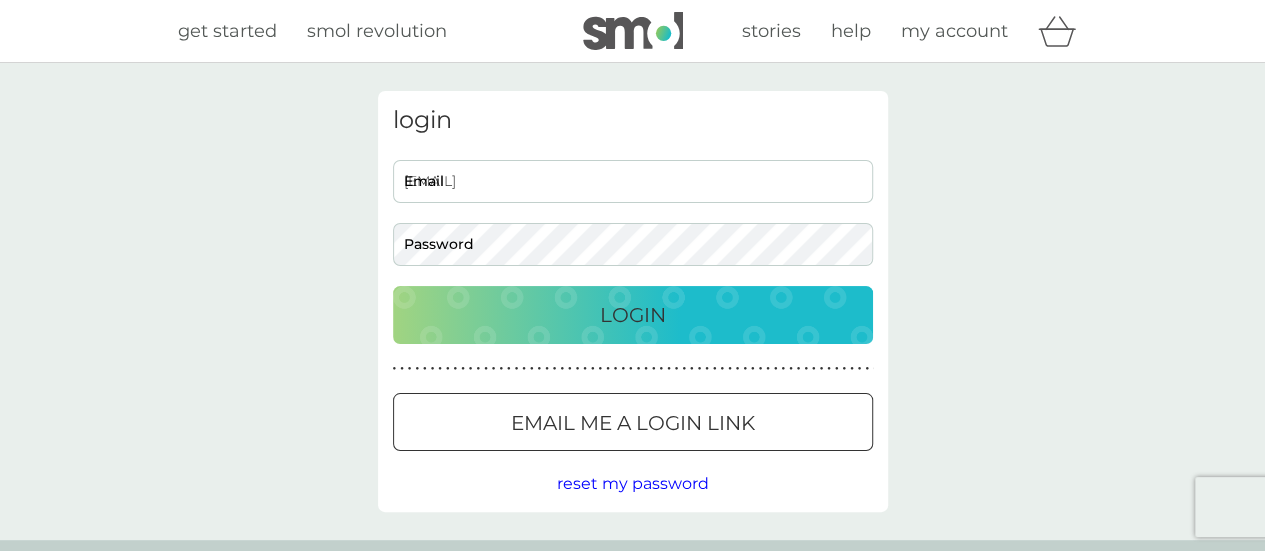 click on "Login" at bounding box center (633, 315) 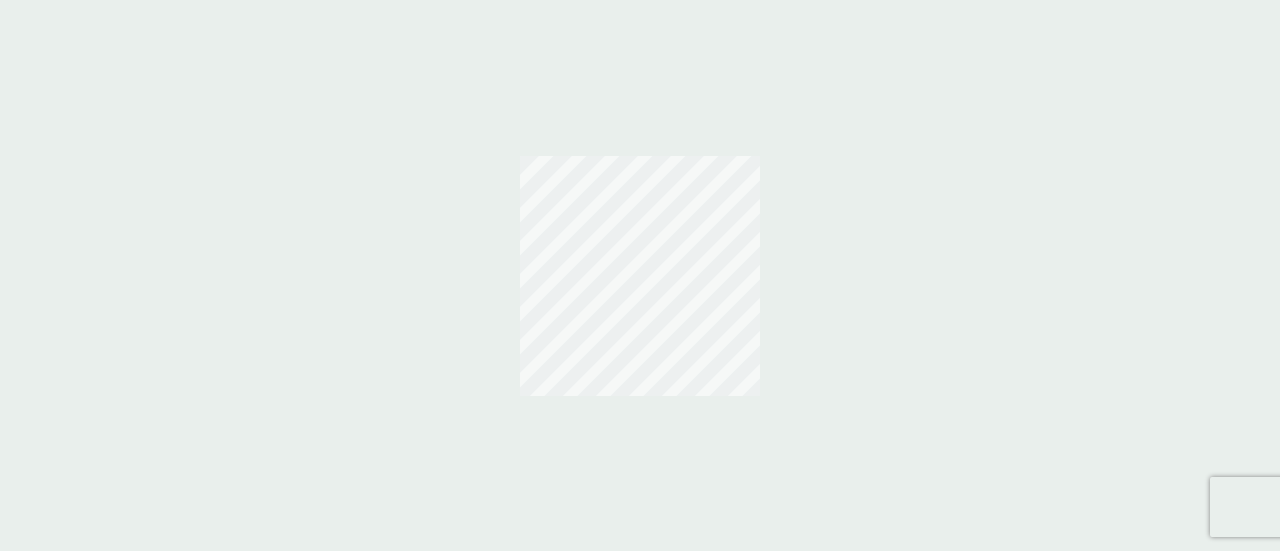 scroll, scrollTop: 0, scrollLeft: 0, axis: both 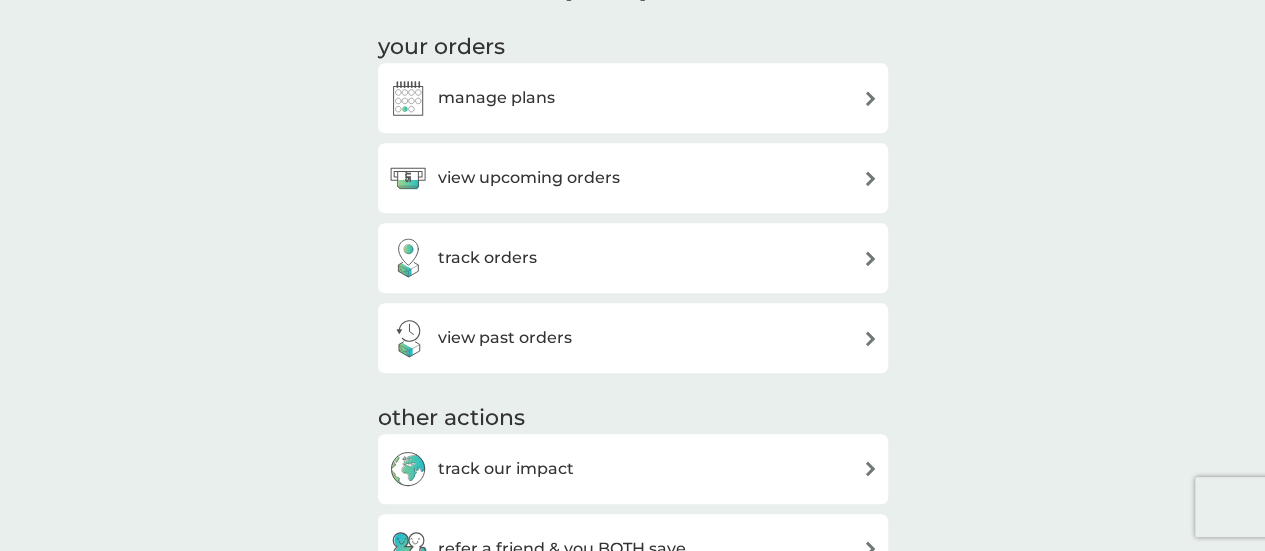 click on "view upcoming orders" at bounding box center (633, 178) 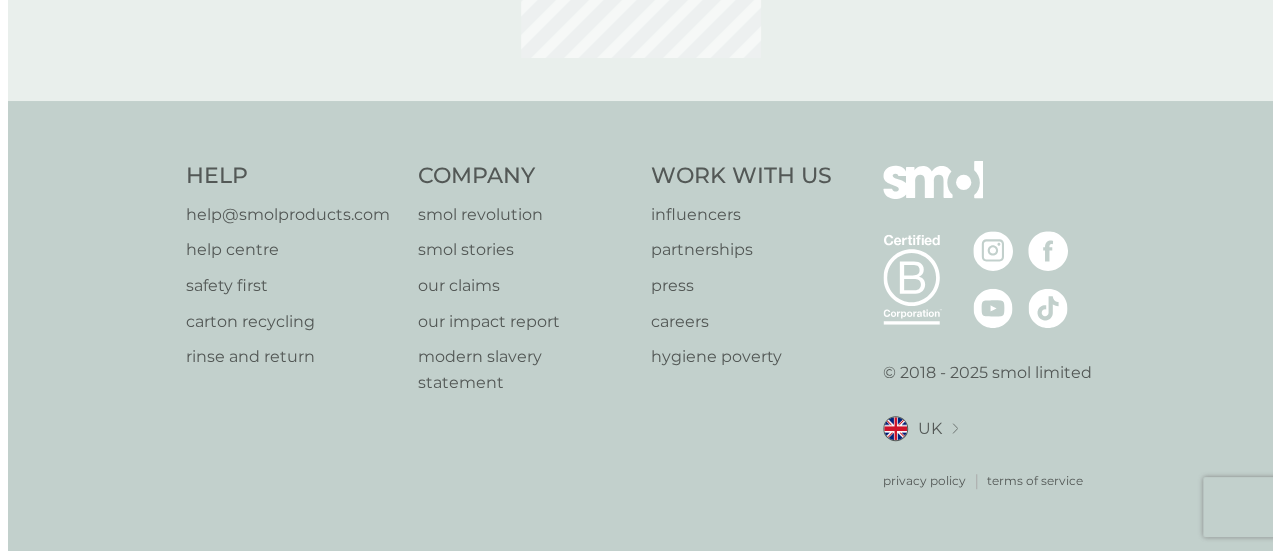 scroll, scrollTop: 0, scrollLeft: 0, axis: both 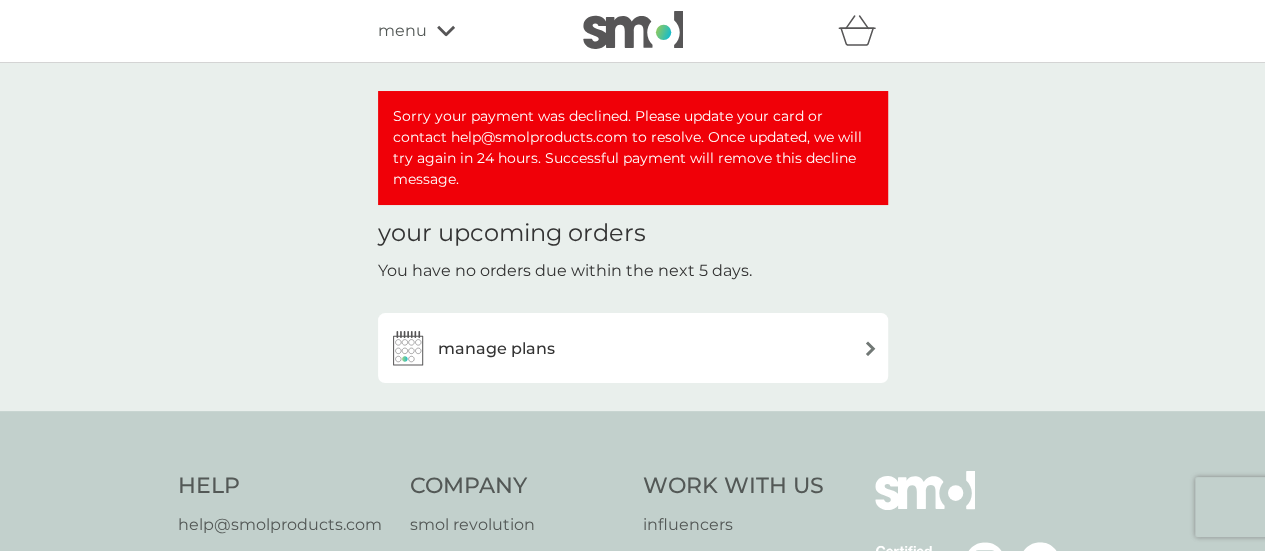 click on "refer a friend & you BOTH save smol impact smol shop your smol plans your upcoming orders your details order history logout menu" at bounding box center (633, 31) 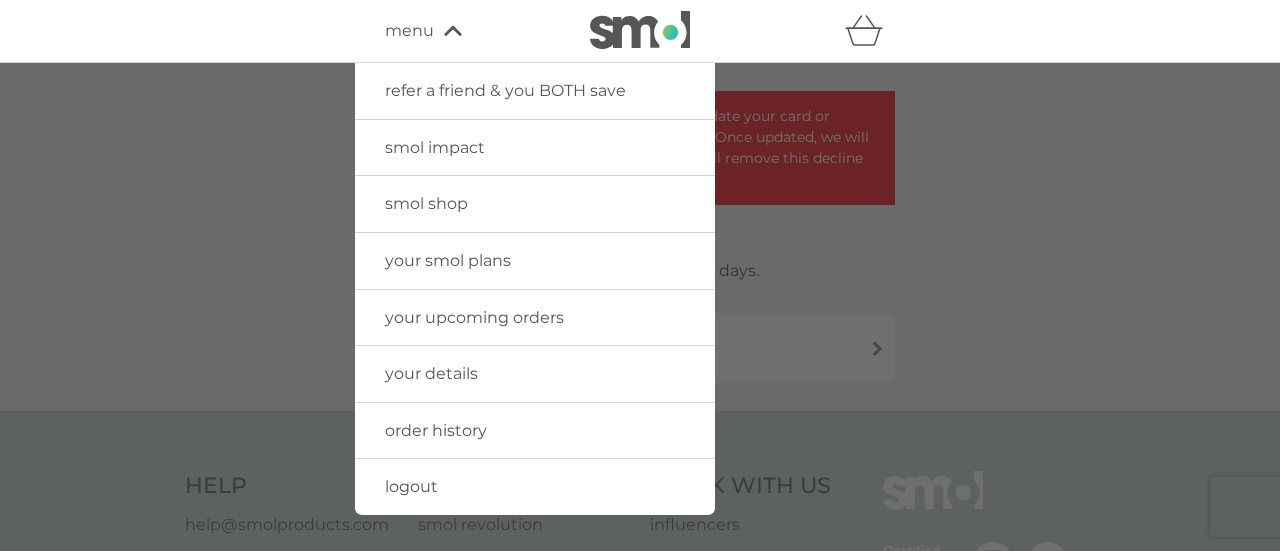 click on "logout" at bounding box center [411, 486] 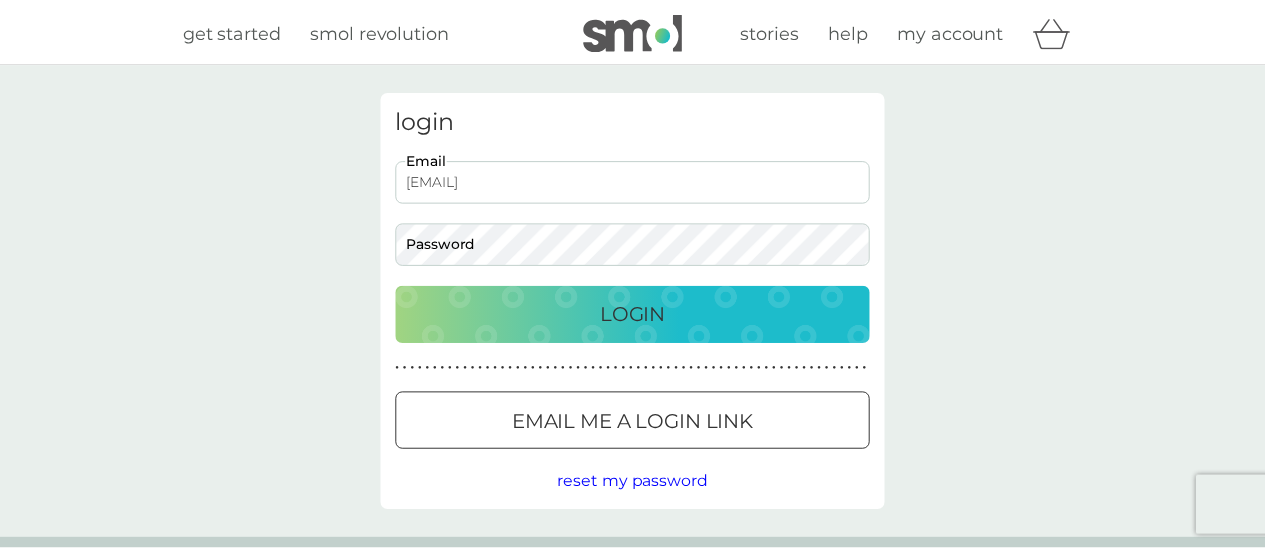 scroll, scrollTop: 0, scrollLeft: 0, axis: both 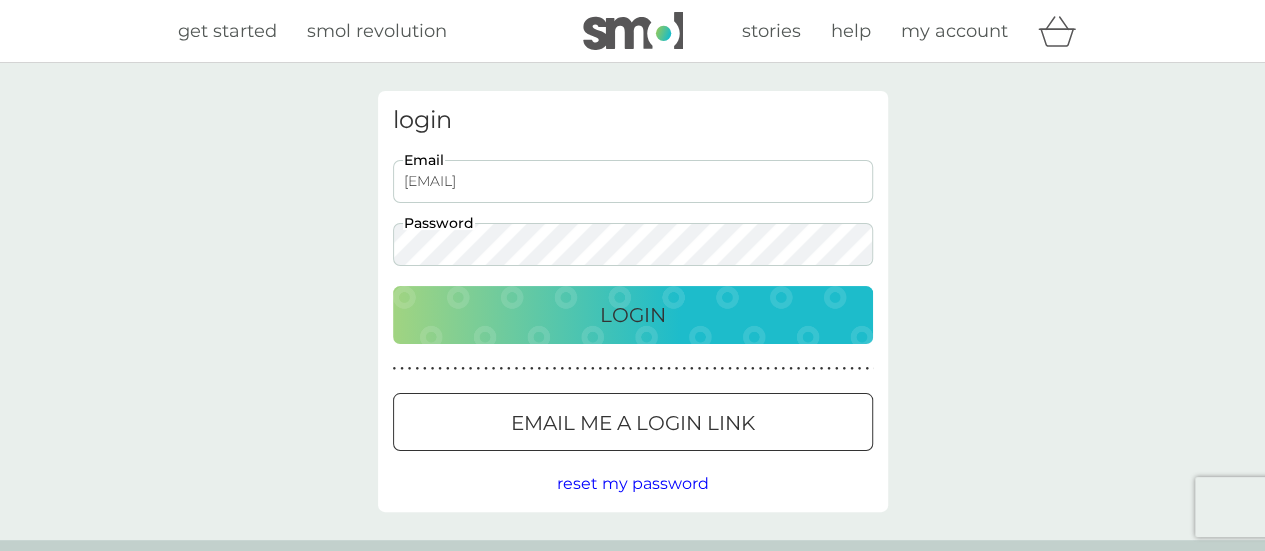 click on "[EMAIL]" at bounding box center (633, 181) 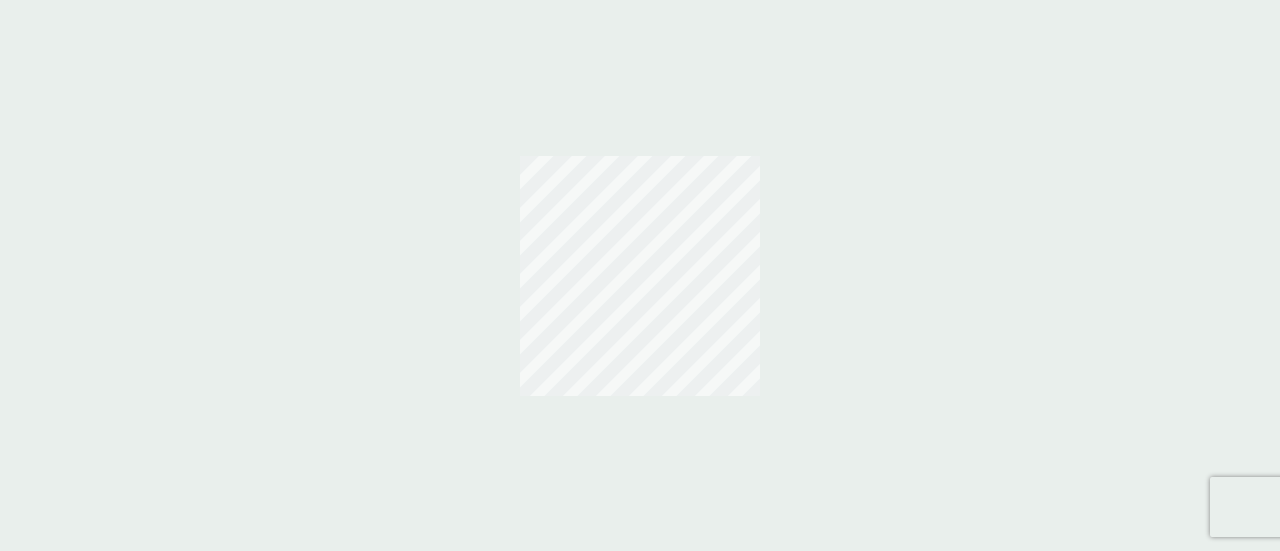 scroll, scrollTop: 0, scrollLeft: 0, axis: both 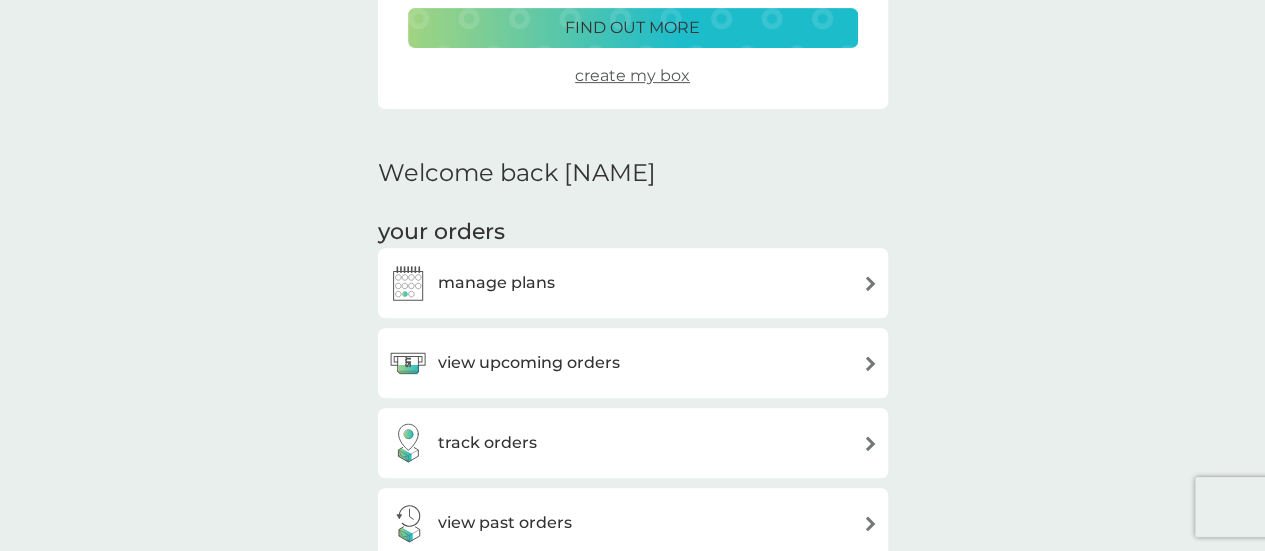 click on "view upcoming orders" at bounding box center (633, 363) 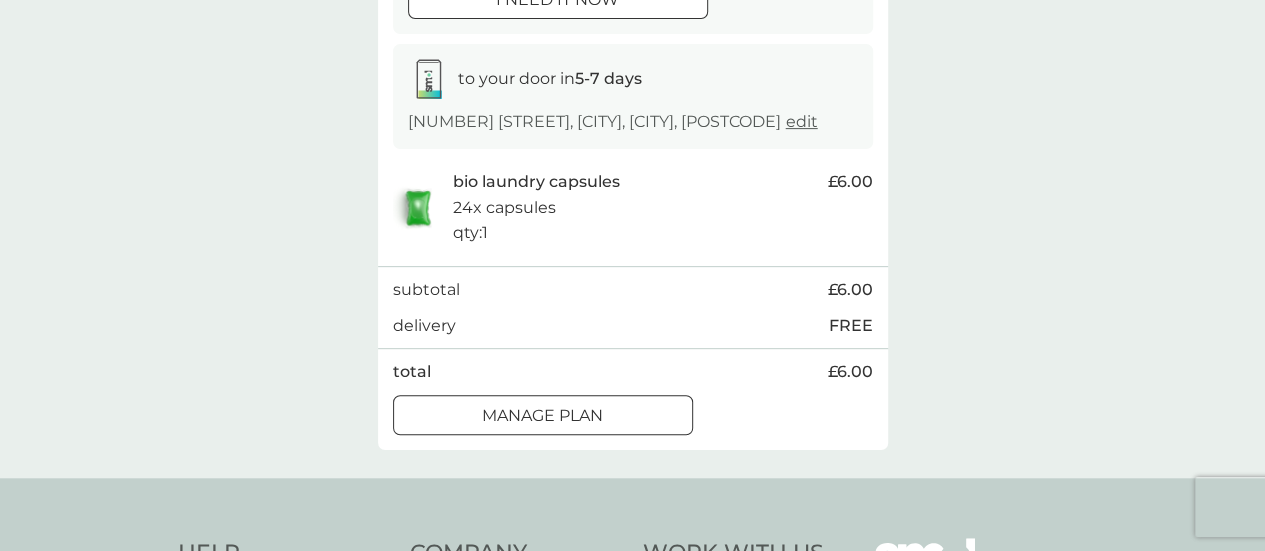 scroll, scrollTop: 299, scrollLeft: 0, axis: vertical 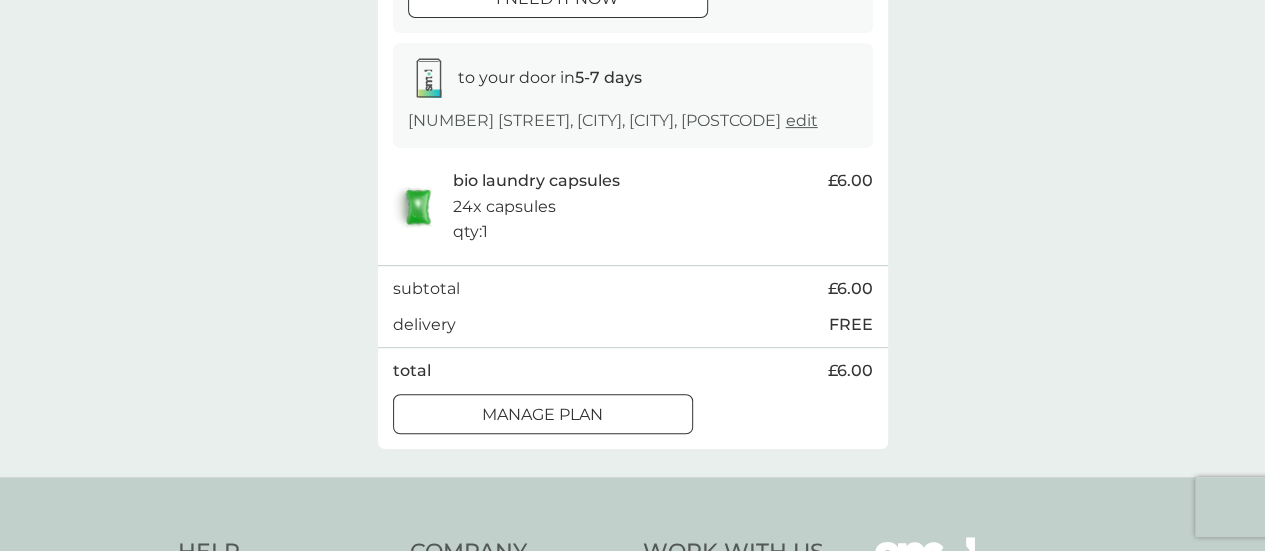 click on "Manage plan" at bounding box center (542, 415) 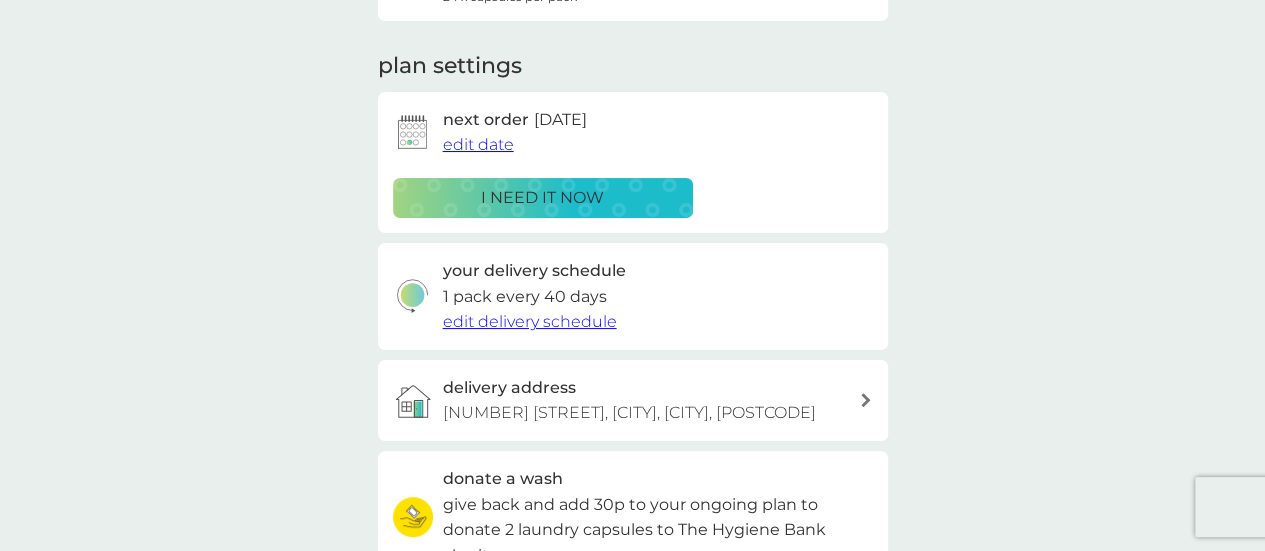 scroll, scrollTop: 249, scrollLeft: 0, axis: vertical 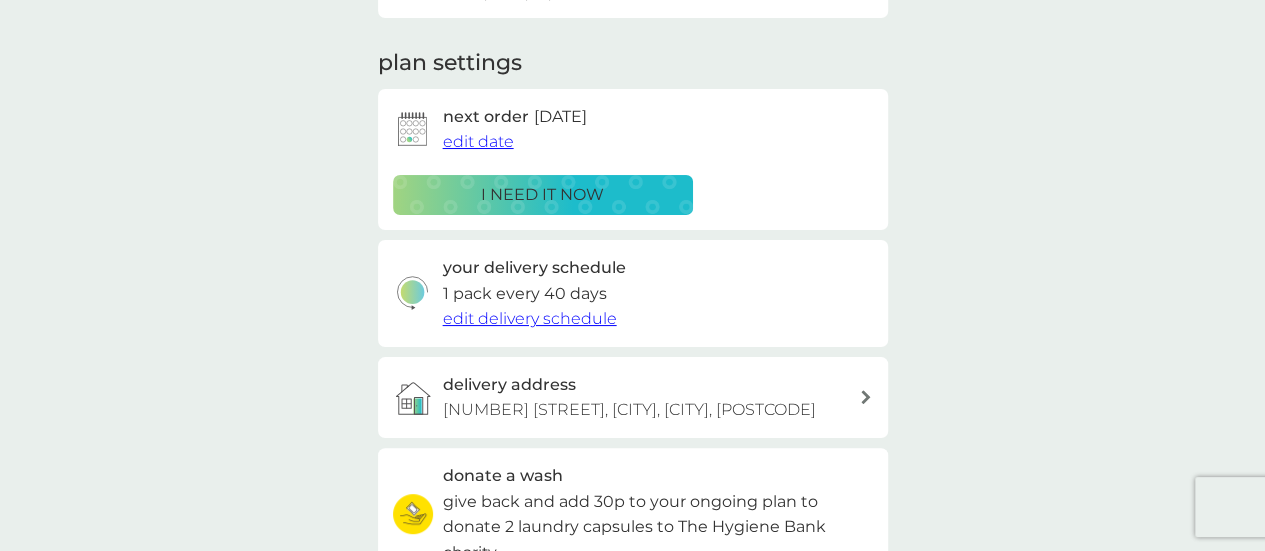 click on "edit date" at bounding box center (478, 141) 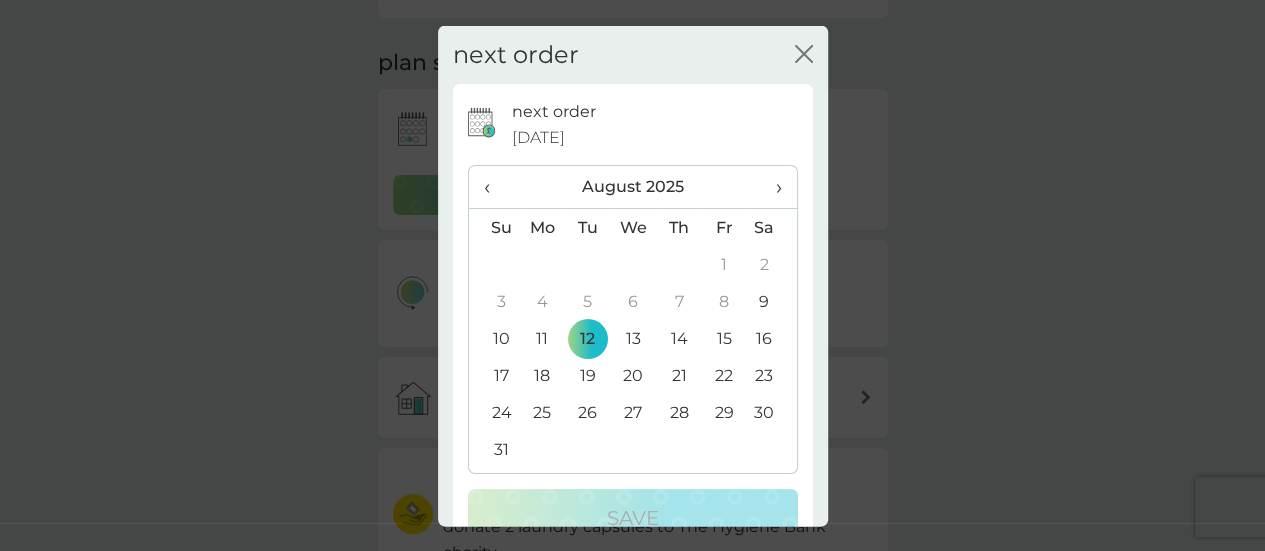 click on "›" at bounding box center [771, 187] 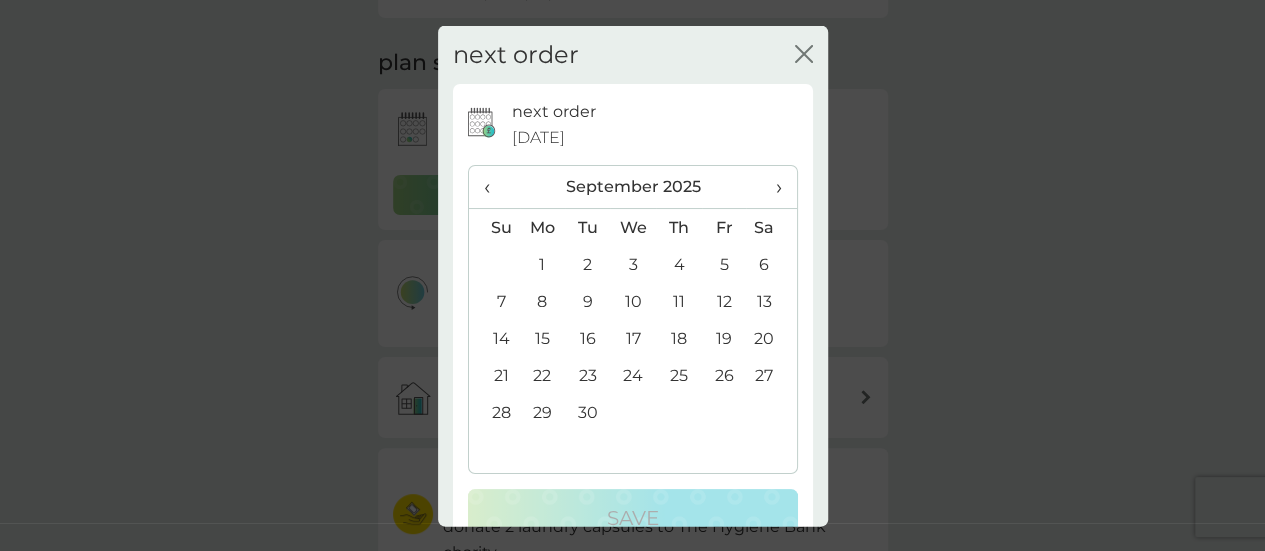 click on "›" at bounding box center [771, 187] 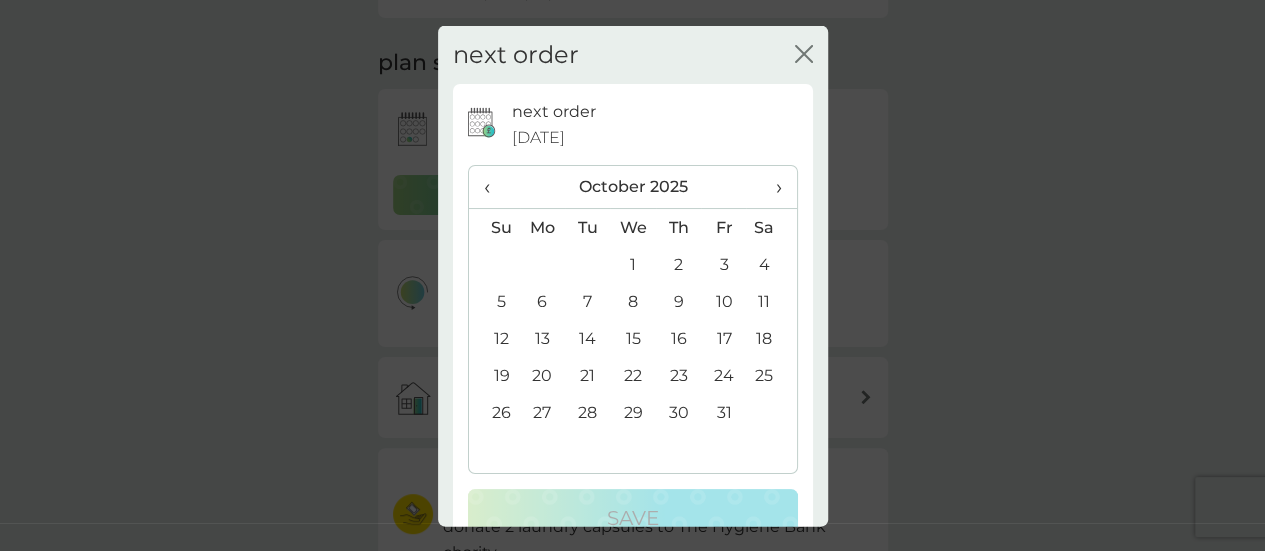 click on "1" at bounding box center (633, 264) 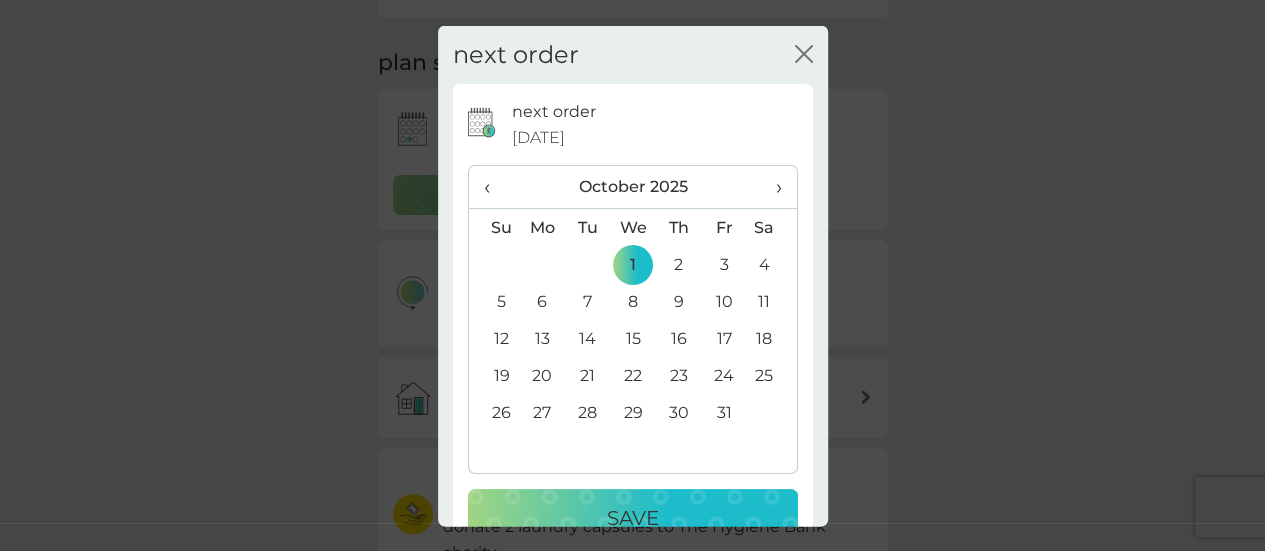 click on "Save" at bounding box center (633, 518) 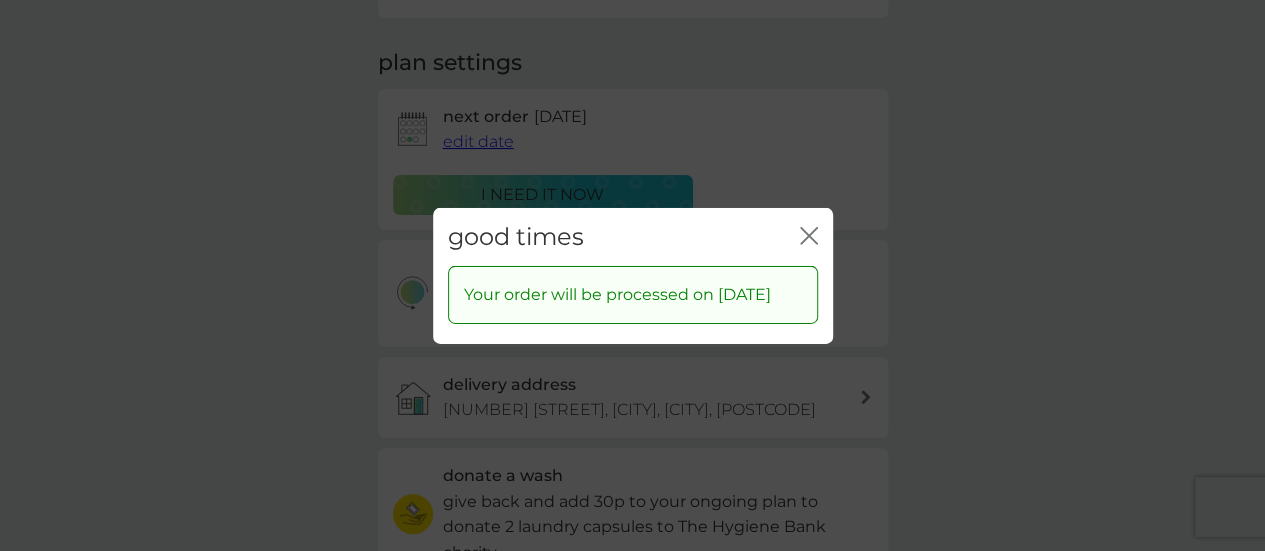 click on "close" 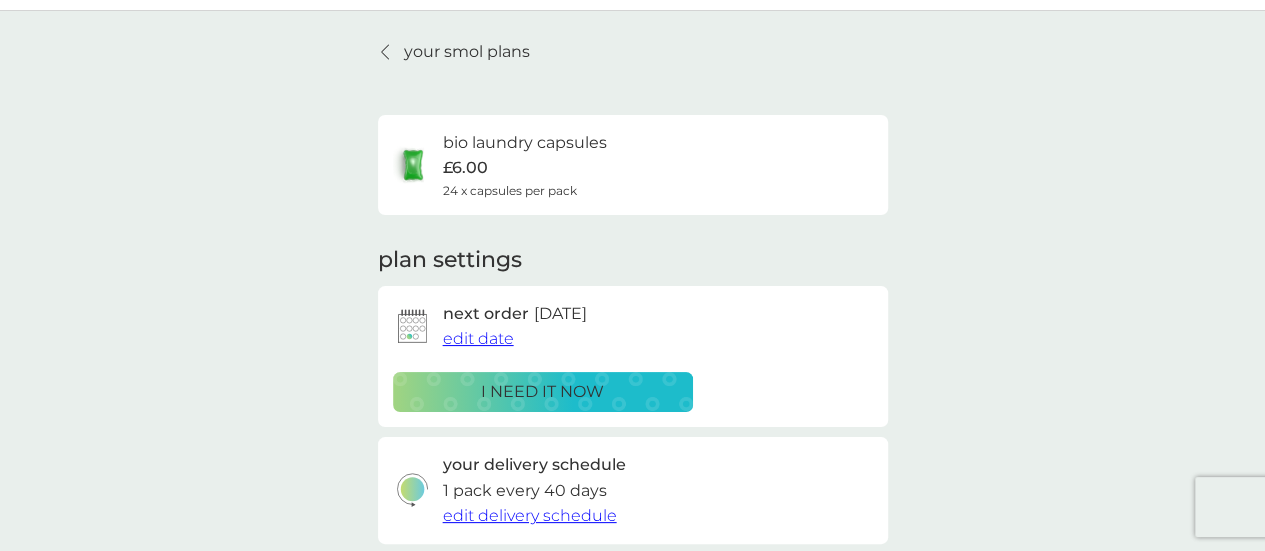 scroll, scrollTop: 51, scrollLeft: 0, axis: vertical 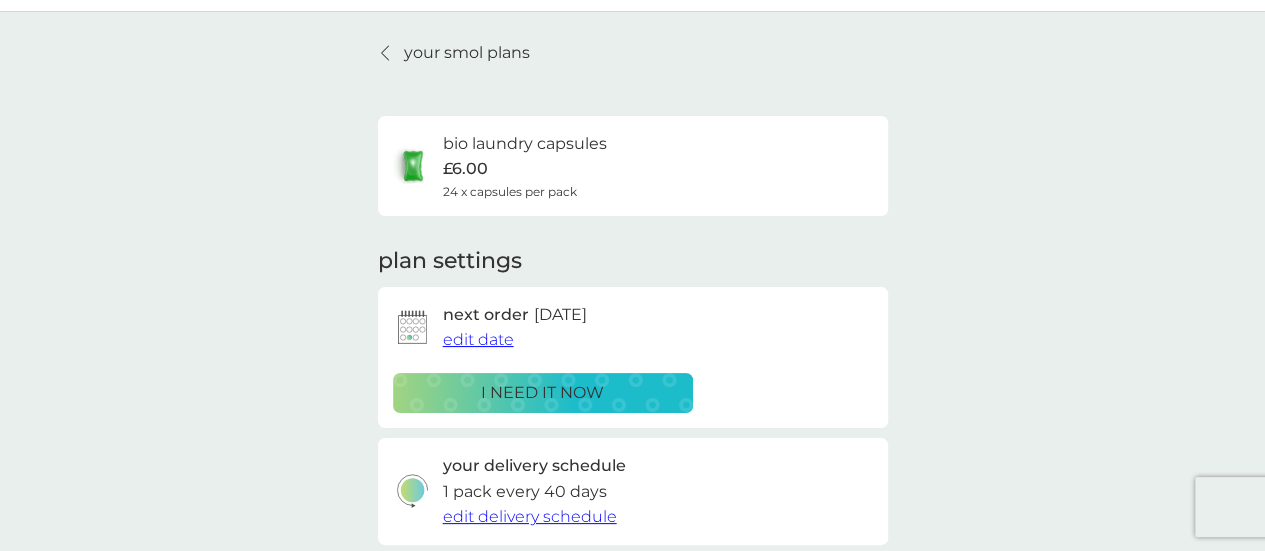 click on "your smol plans" at bounding box center [467, 53] 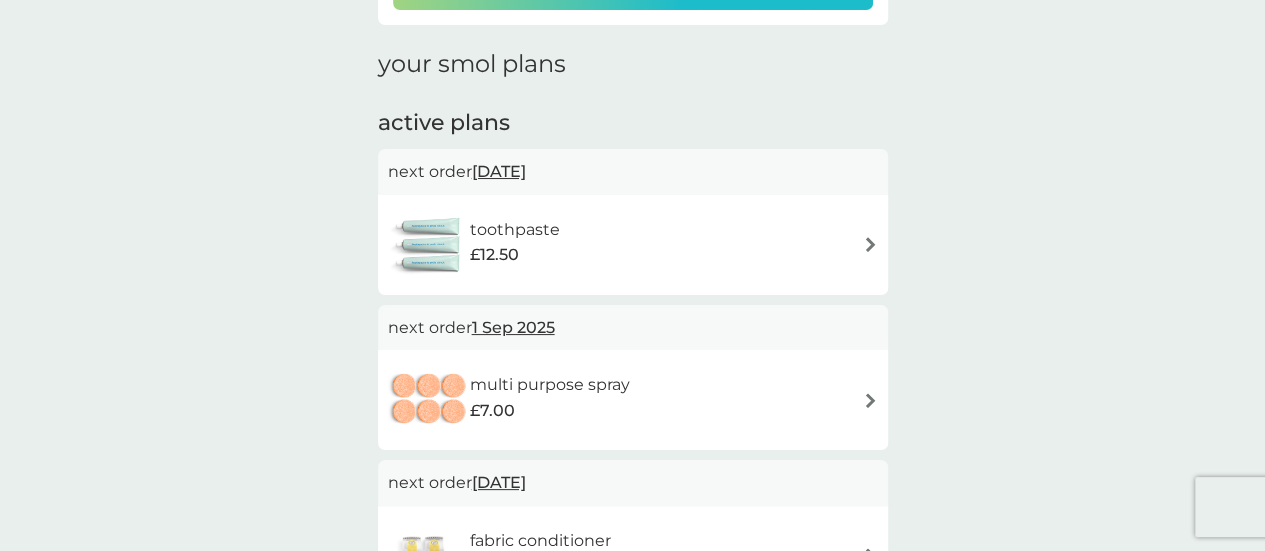 scroll, scrollTop: 0, scrollLeft: 0, axis: both 